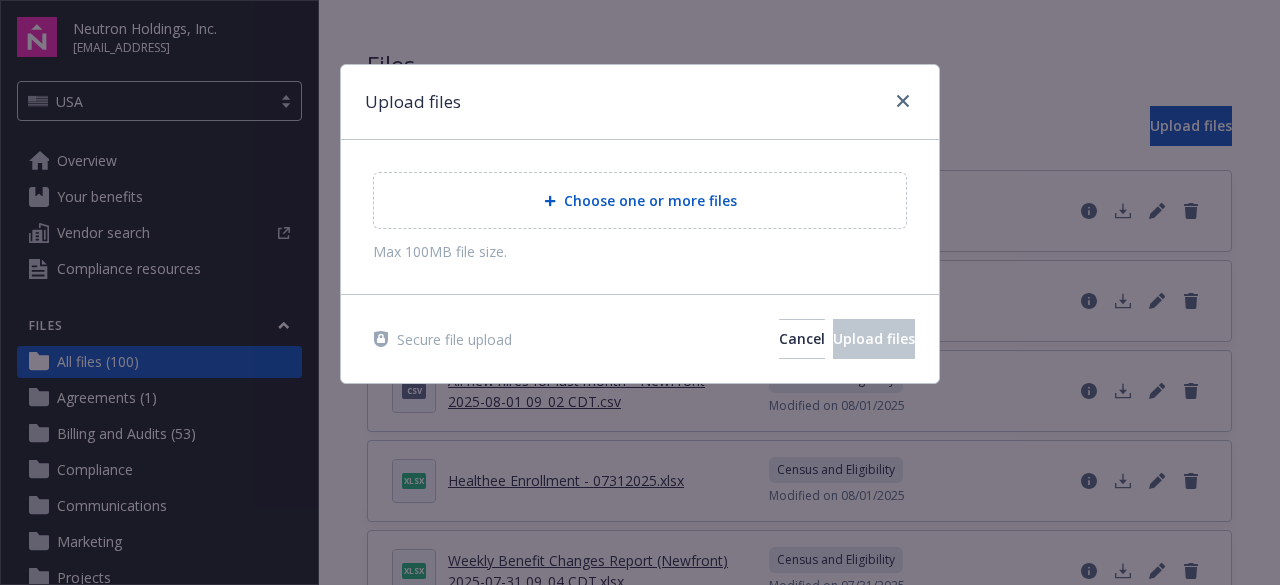 scroll, scrollTop: 0, scrollLeft: 0, axis: both 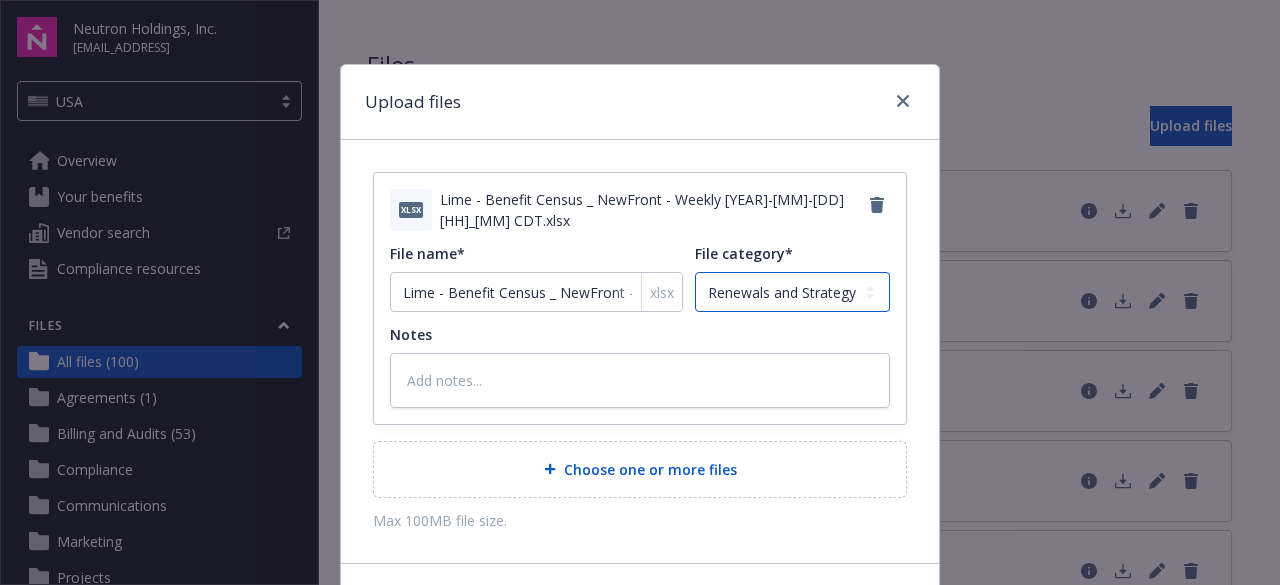 click on "Agreements Billing and Audits Census and Eligibility Communications Compliance Marketing Renewals and Strategy Projects System Administration" at bounding box center [792, 292] 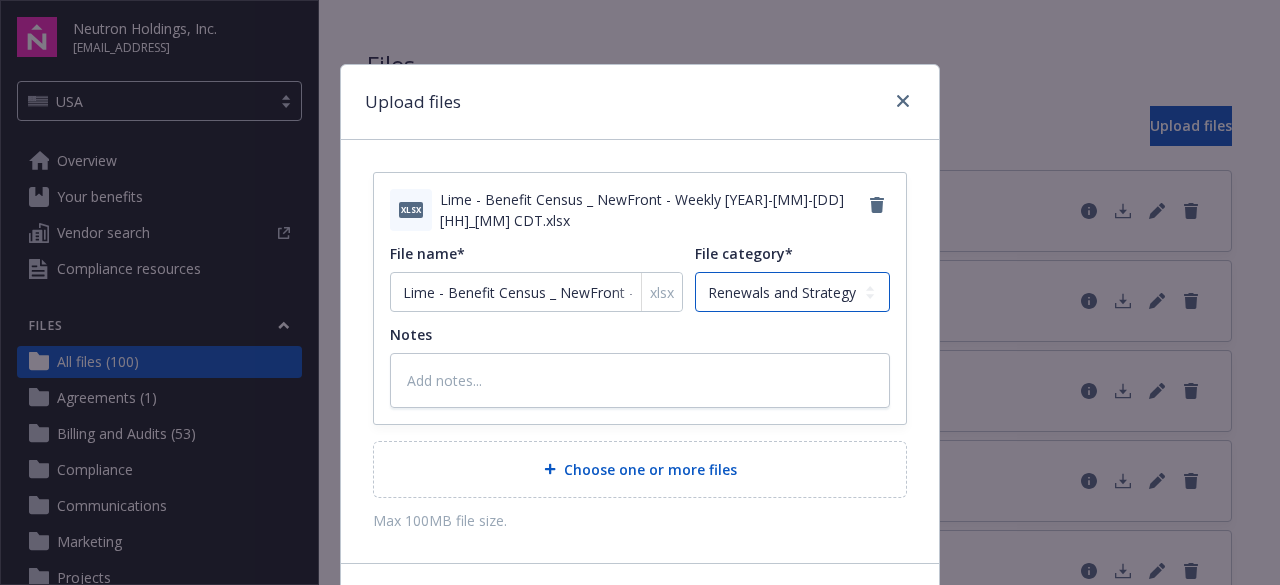 select on "Census" 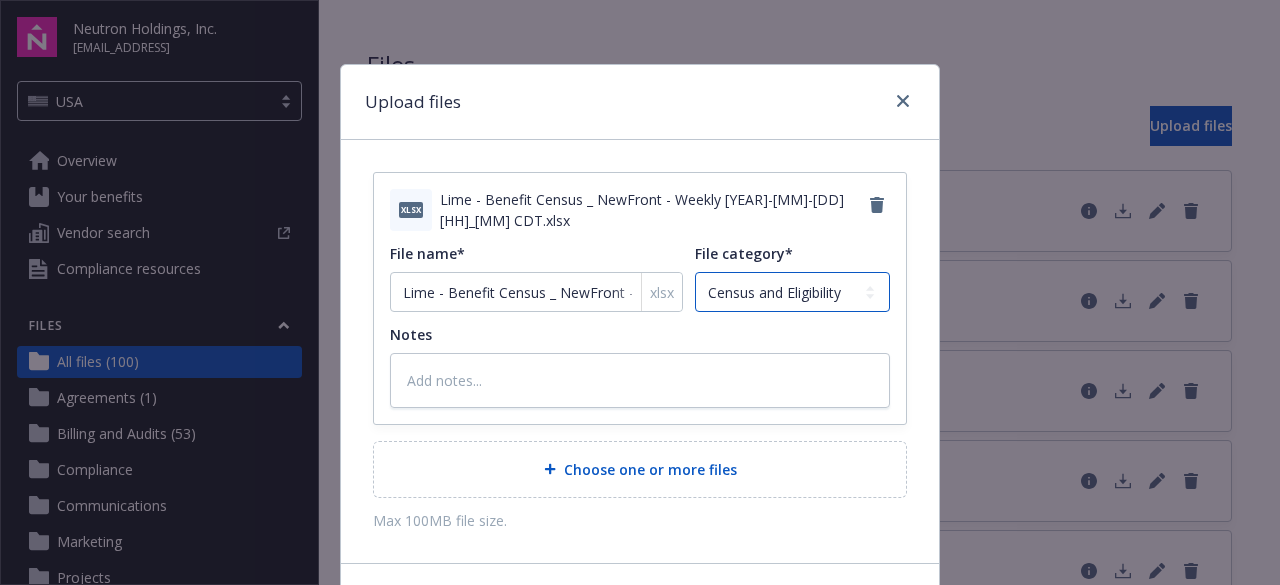click on "Agreements Billing and Audits Census and Eligibility Communications Compliance Marketing Renewals and Strategy Projects System Administration" at bounding box center [792, 292] 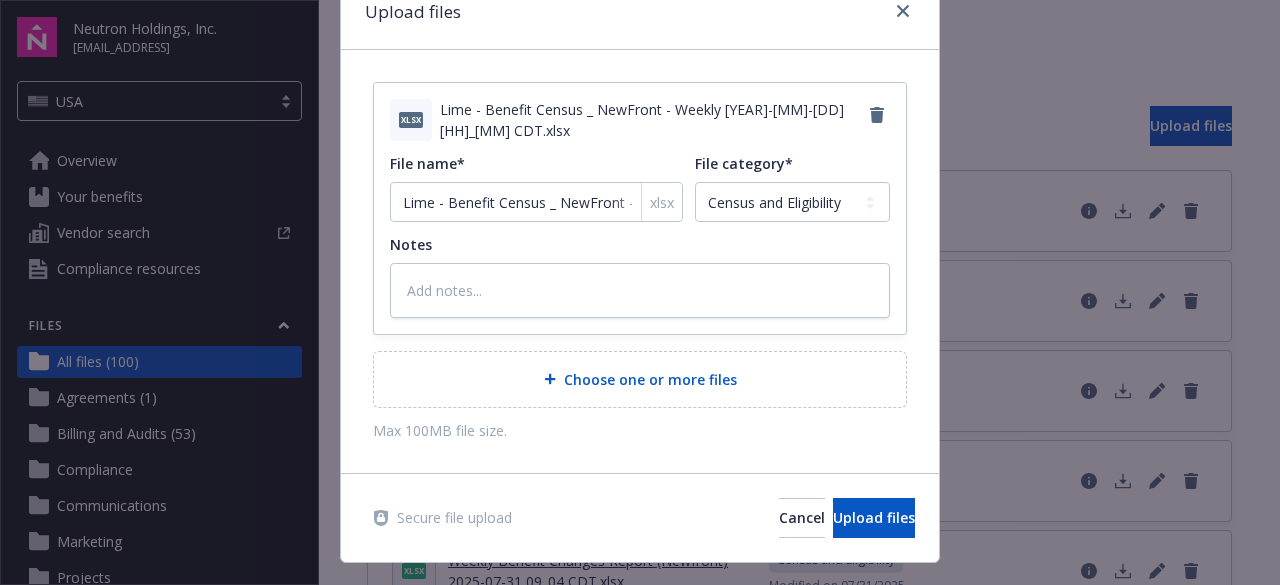 scroll, scrollTop: 128, scrollLeft: 0, axis: vertical 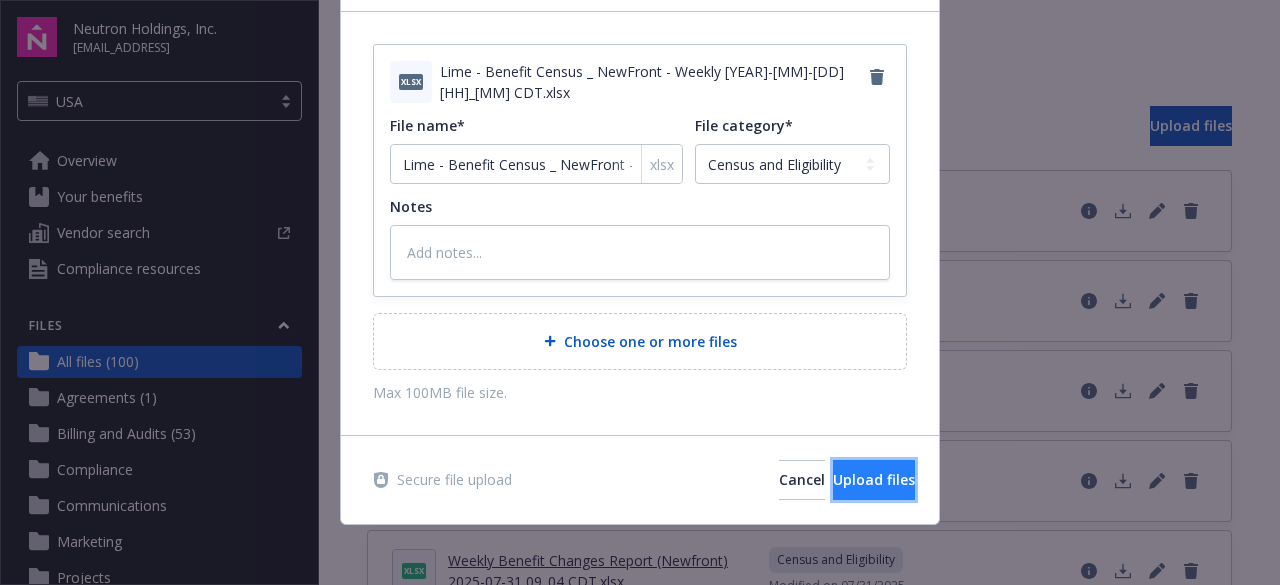 click on "Upload files" at bounding box center (874, 480) 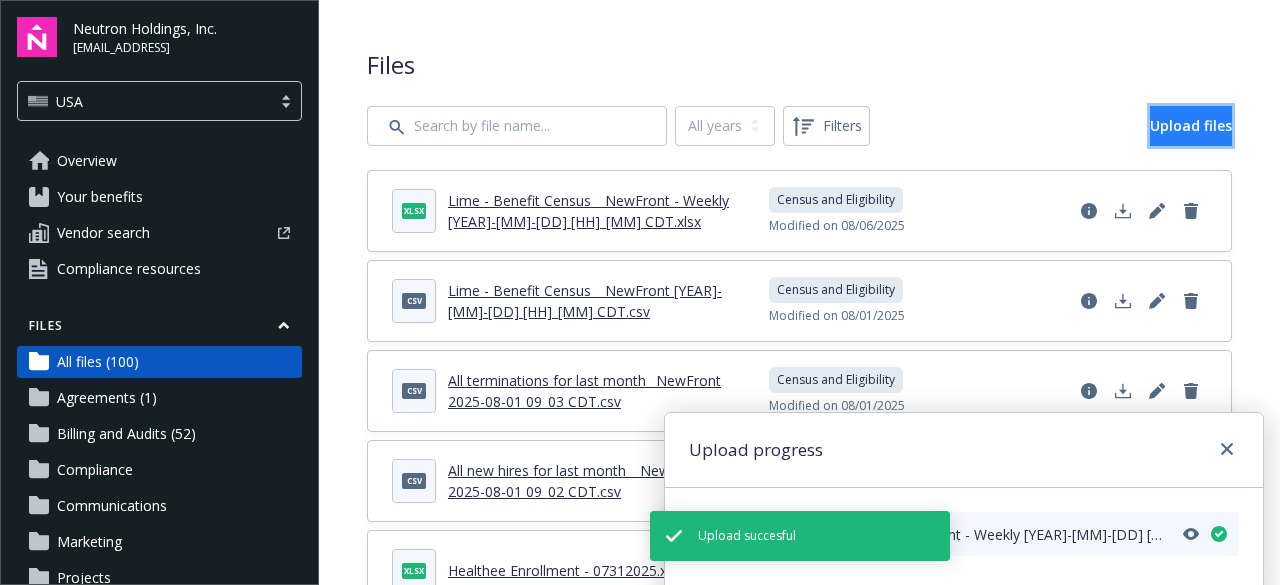 click on "Upload files" at bounding box center (1191, 125) 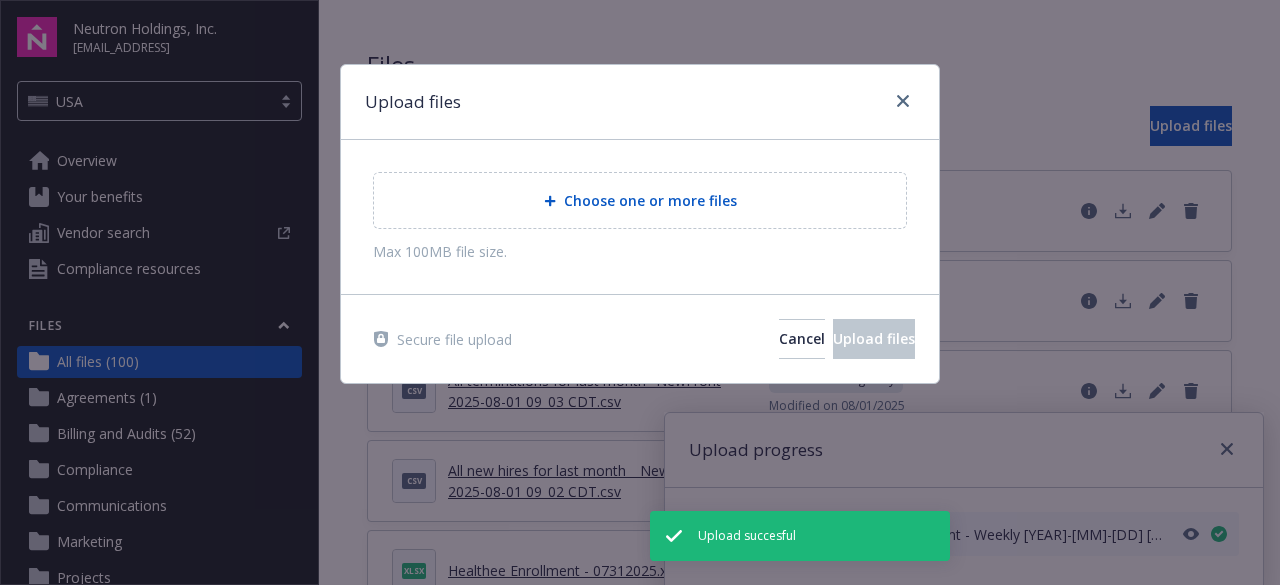 click on "Choose one or more files" at bounding box center (650, 200) 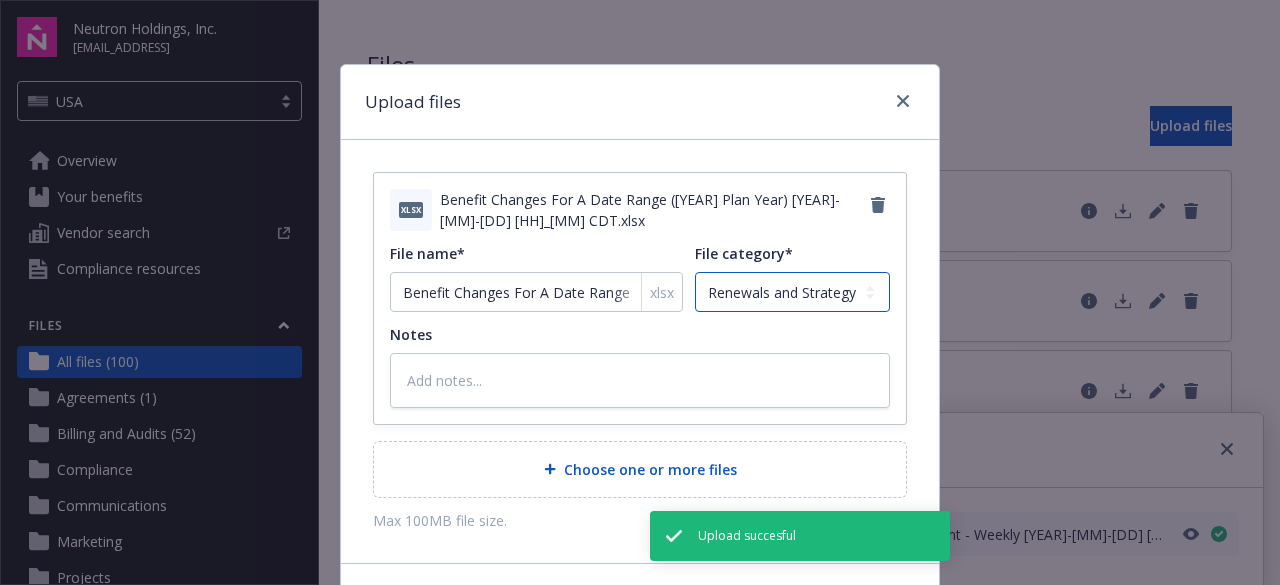 click on "Agreements Billing and Audits Census and Eligibility Communications Compliance Marketing Renewals and Strategy Projects System Administration" at bounding box center [792, 292] 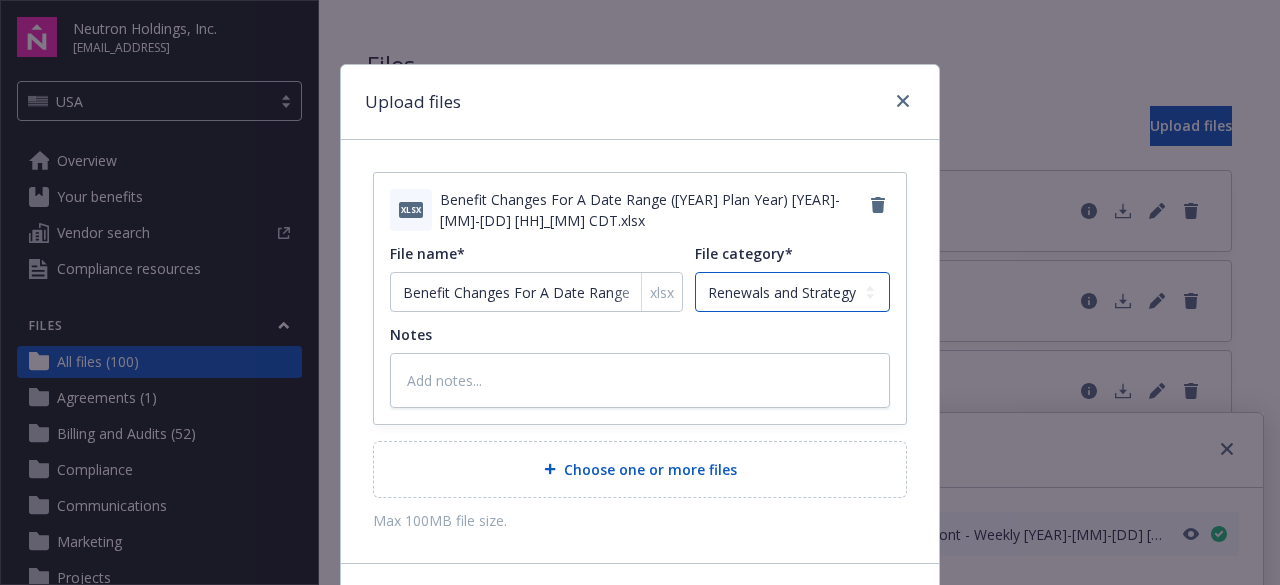 type on "x" 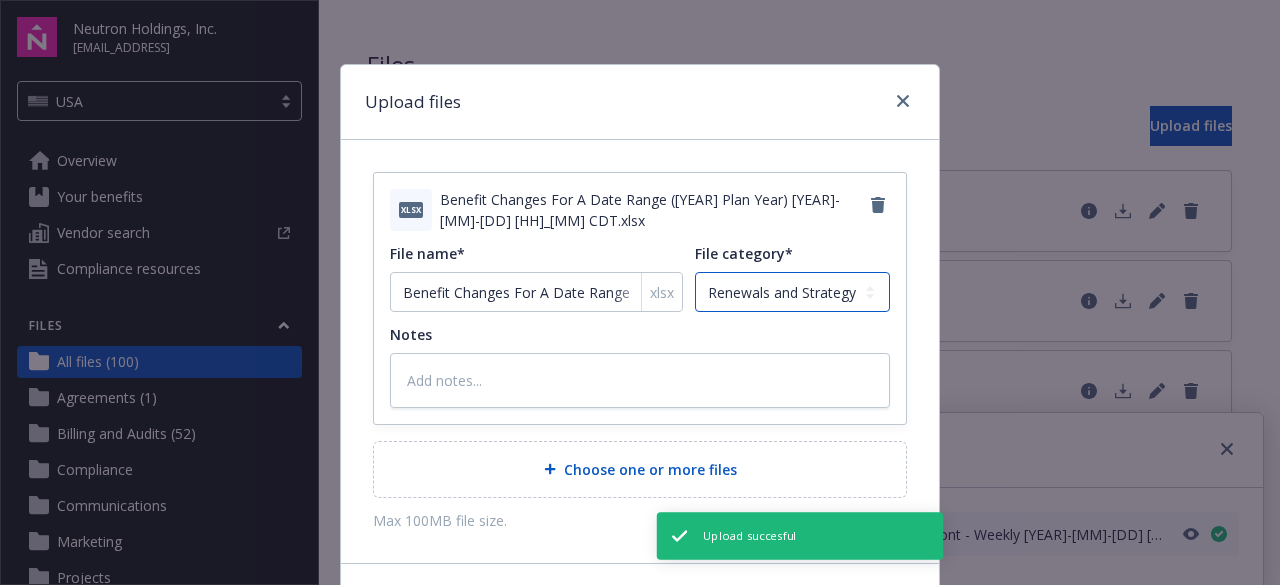 select on "Census" 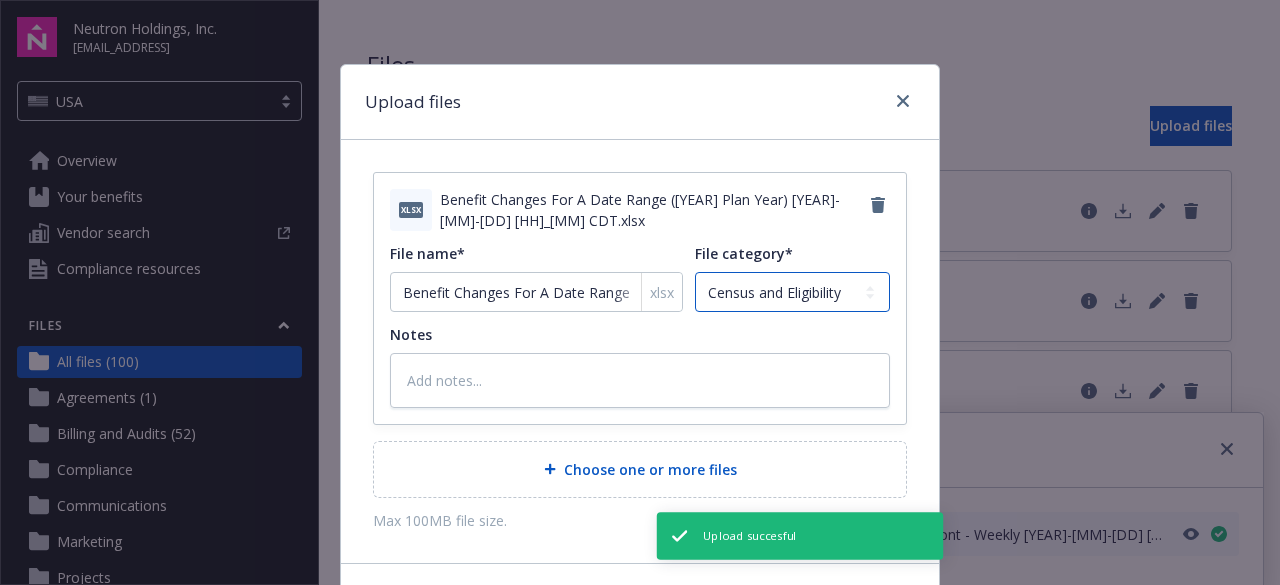 click on "Agreements Billing and Audits Census and Eligibility Communications Compliance Marketing Renewals and Strategy Projects System Administration" at bounding box center [792, 292] 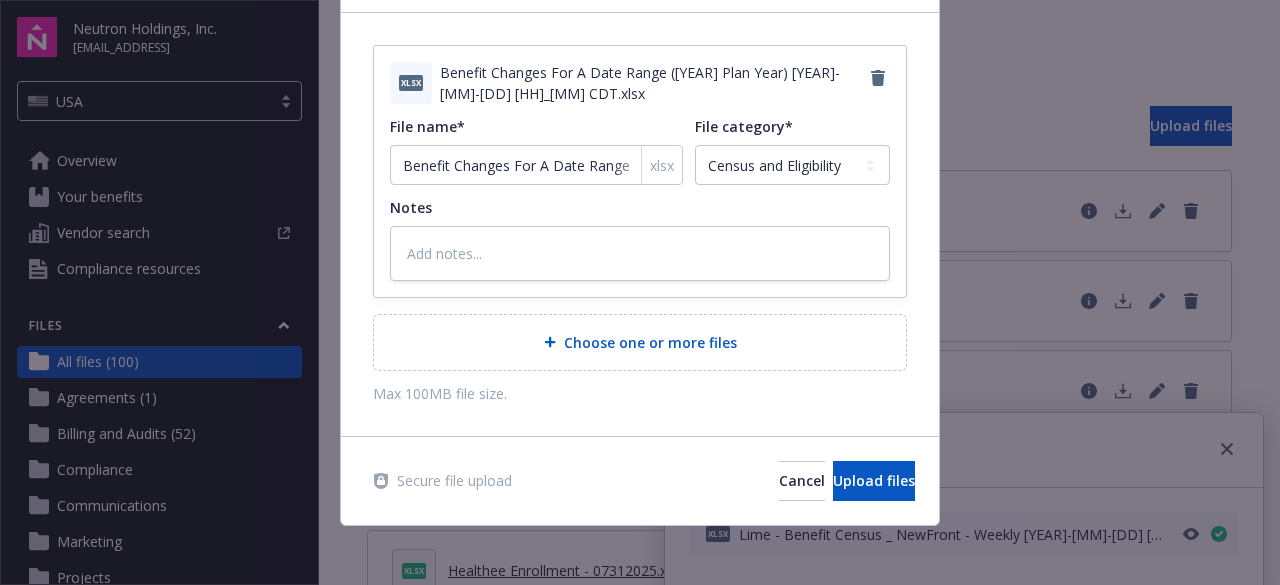 scroll, scrollTop: 128, scrollLeft: 0, axis: vertical 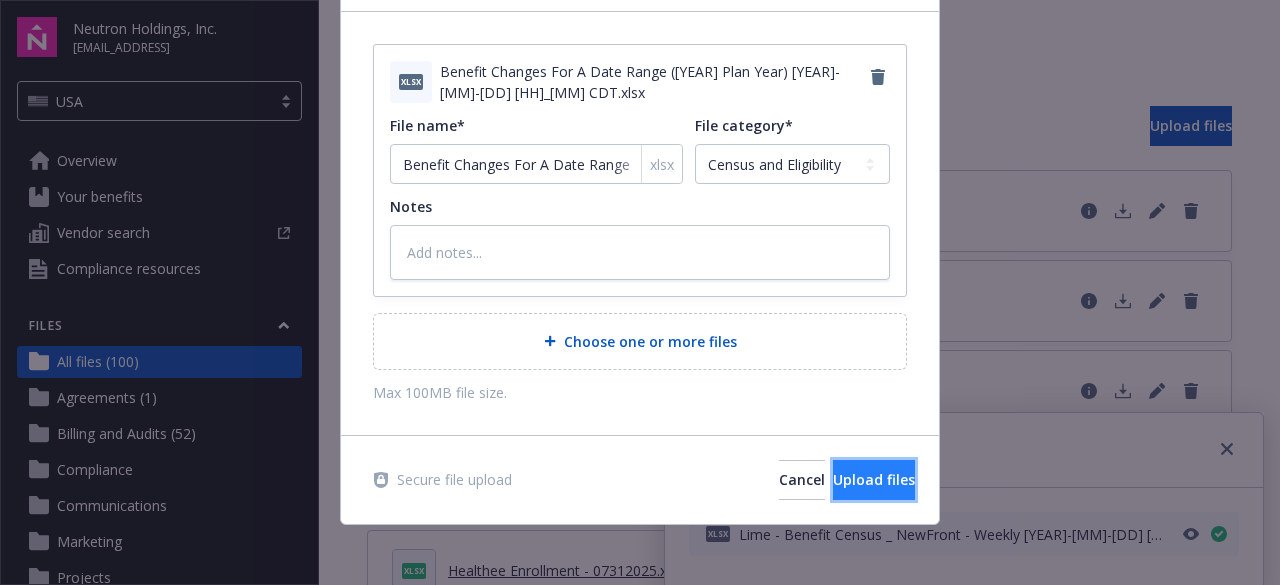 click on "Upload files" at bounding box center [874, 479] 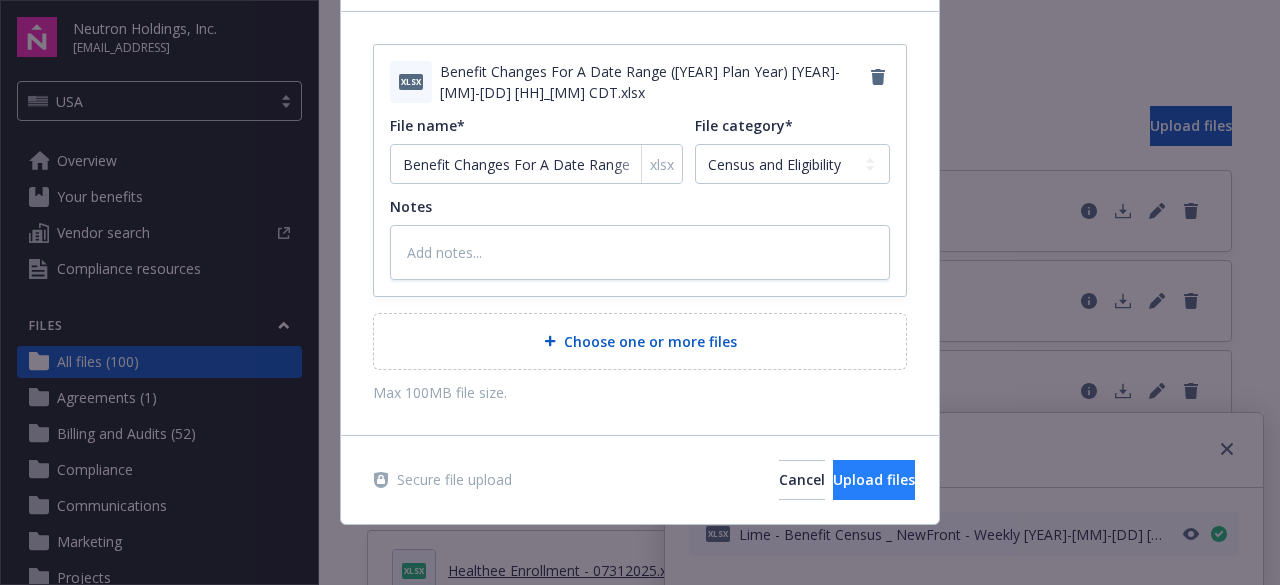type on "x" 